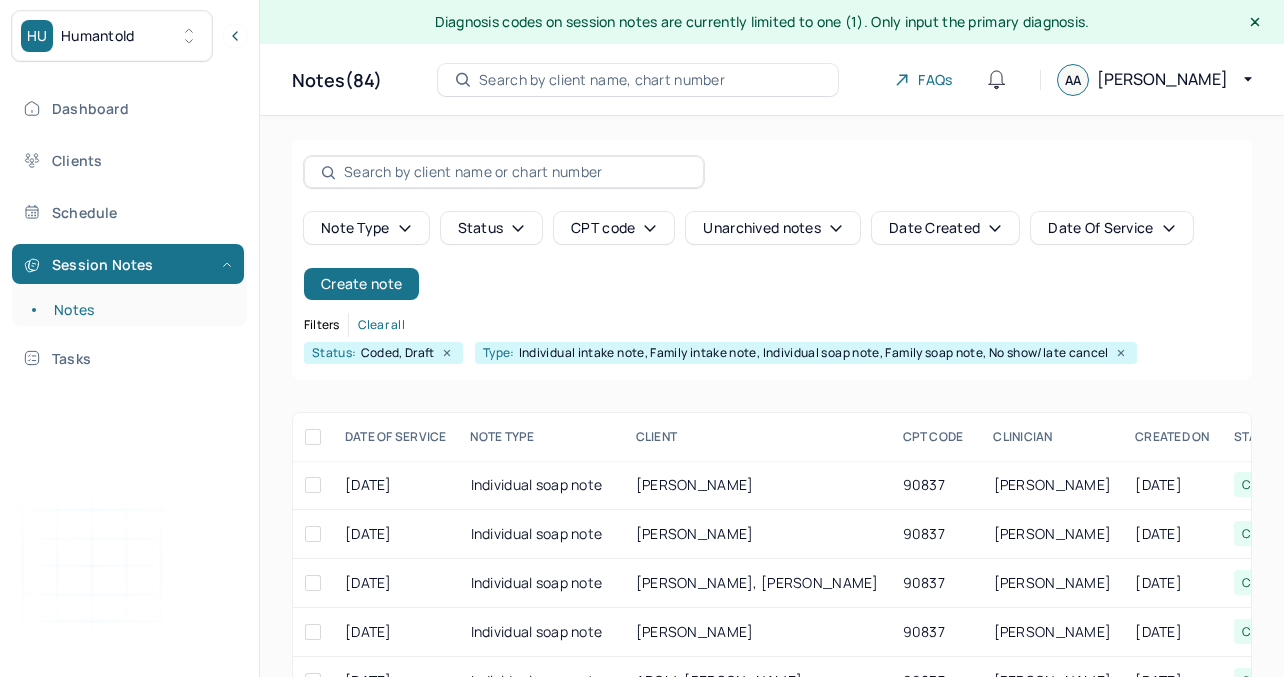 scroll, scrollTop: 0, scrollLeft: 0, axis: both 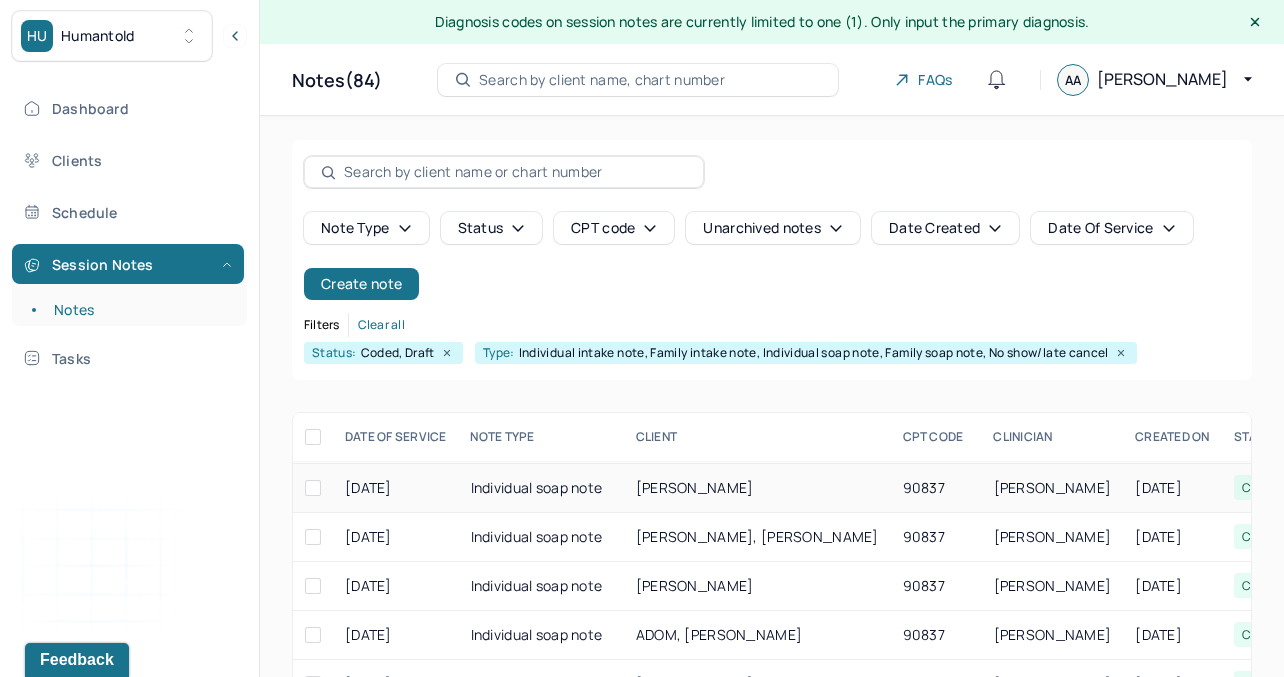 click on "Individual soap note" at bounding box center (541, 488) 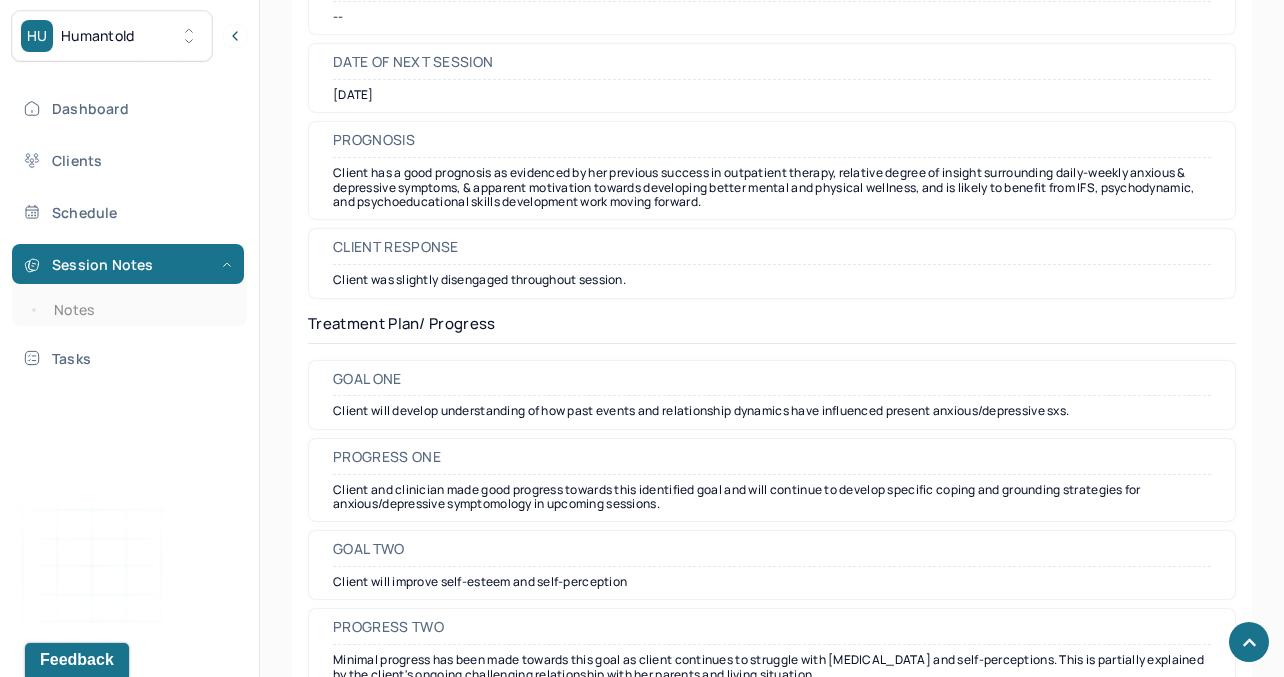 scroll, scrollTop: 2662, scrollLeft: 0, axis: vertical 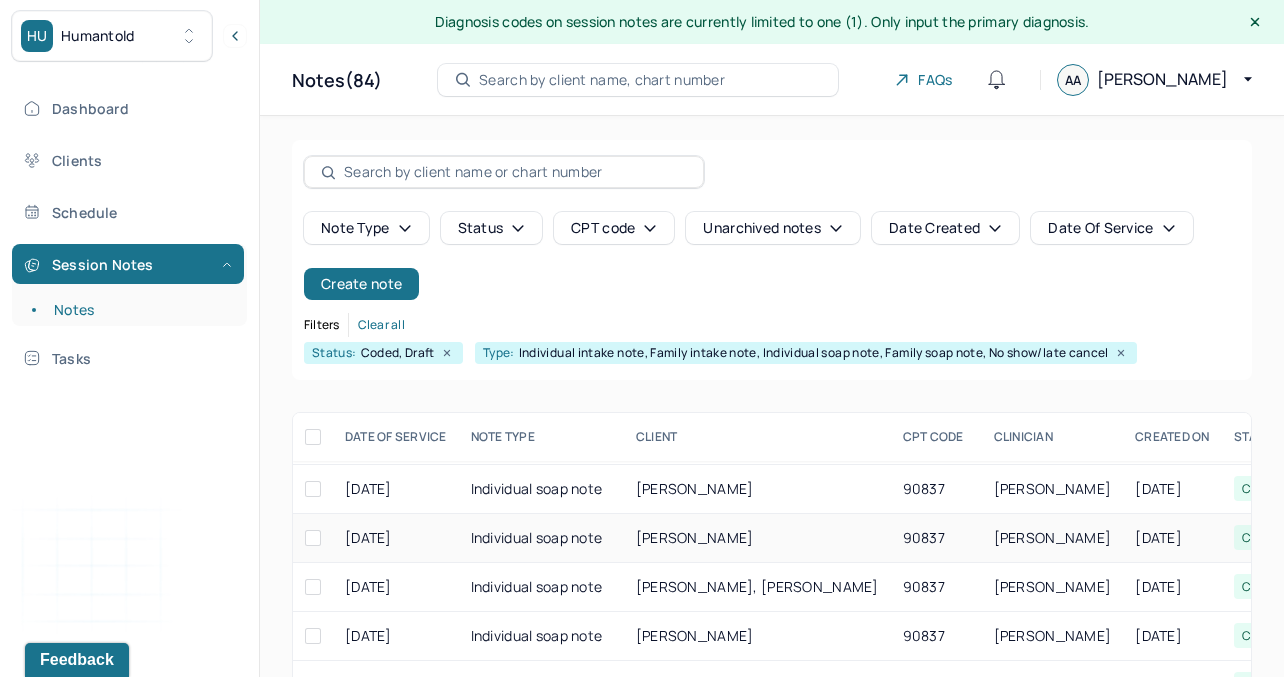 click on "Individual soap note" at bounding box center [541, 538] 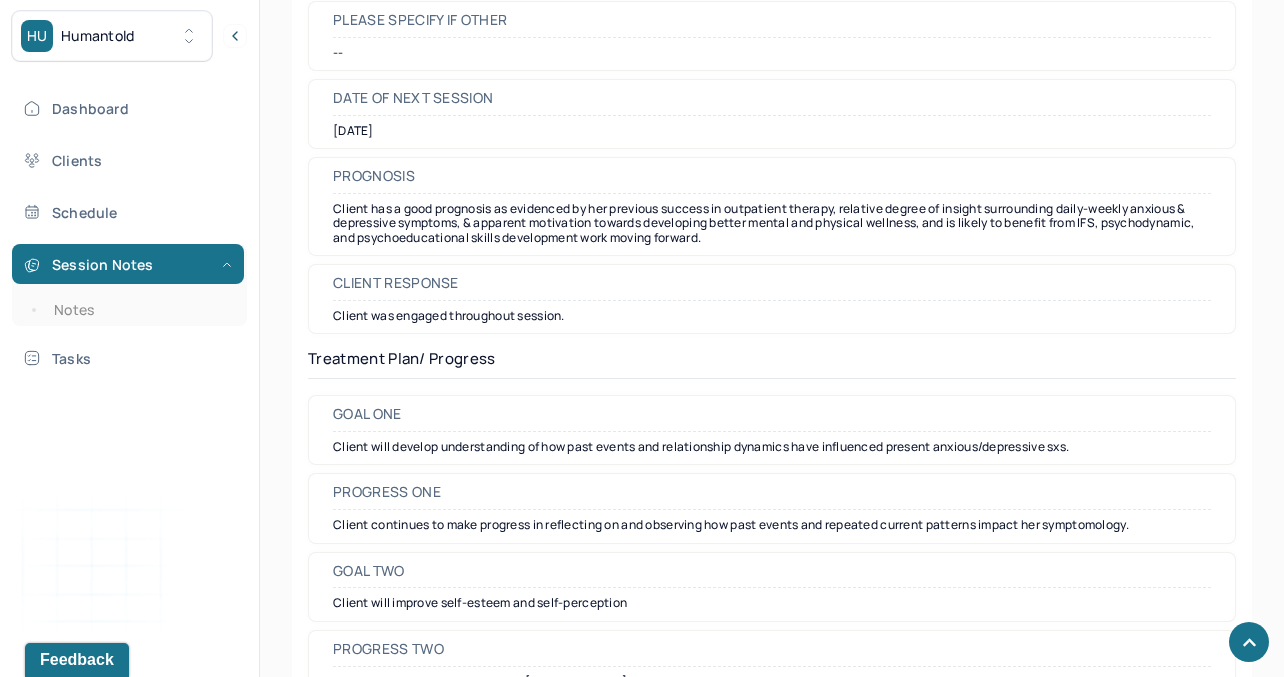 scroll, scrollTop: 2661, scrollLeft: 0, axis: vertical 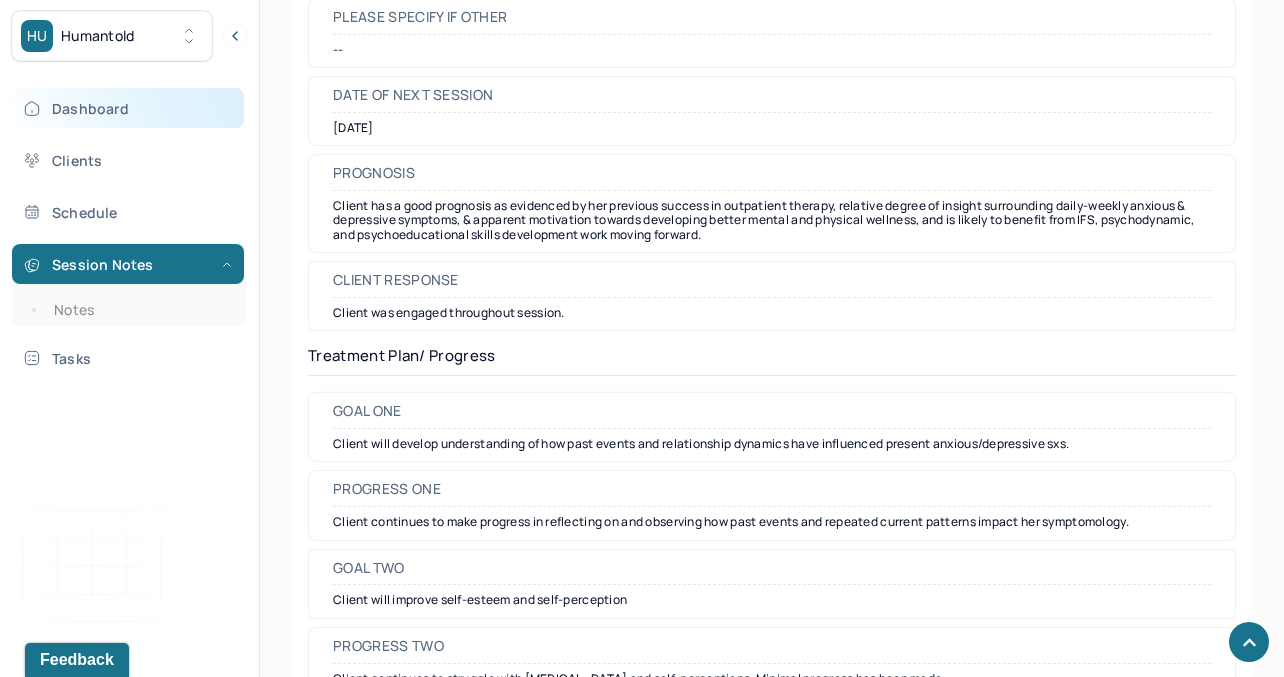 click on "Dashboard" at bounding box center (128, 108) 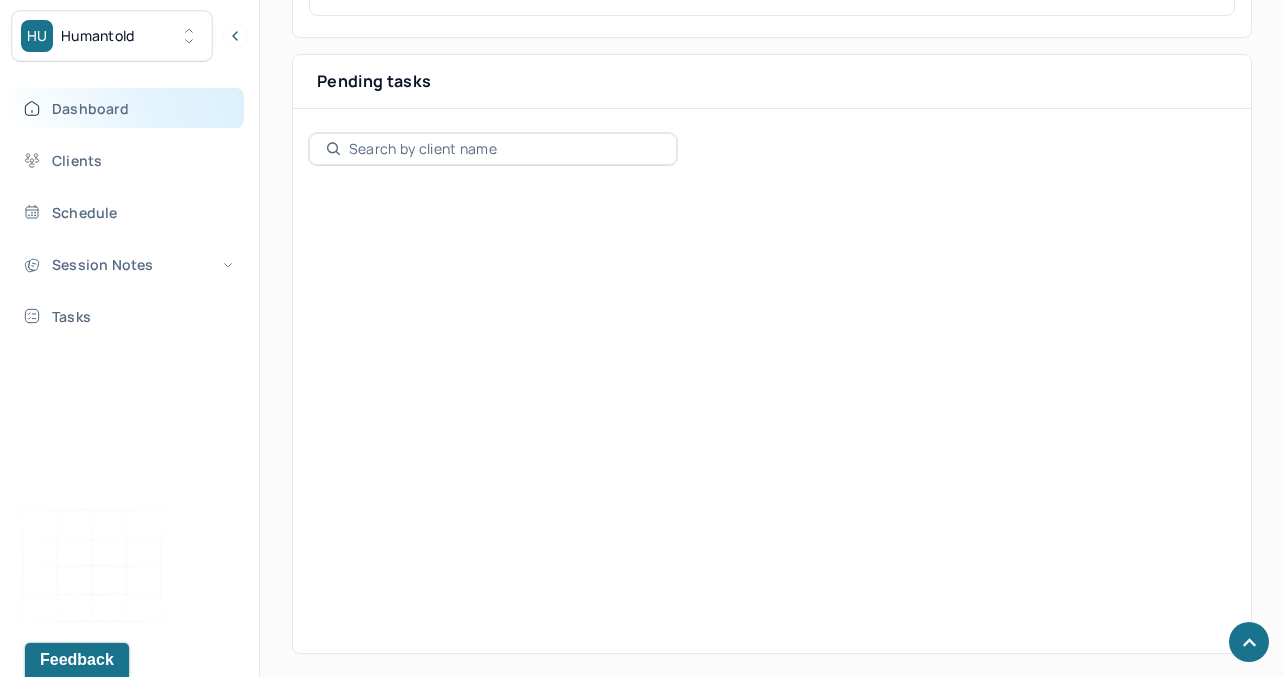 scroll, scrollTop: 456, scrollLeft: 0, axis: vertical 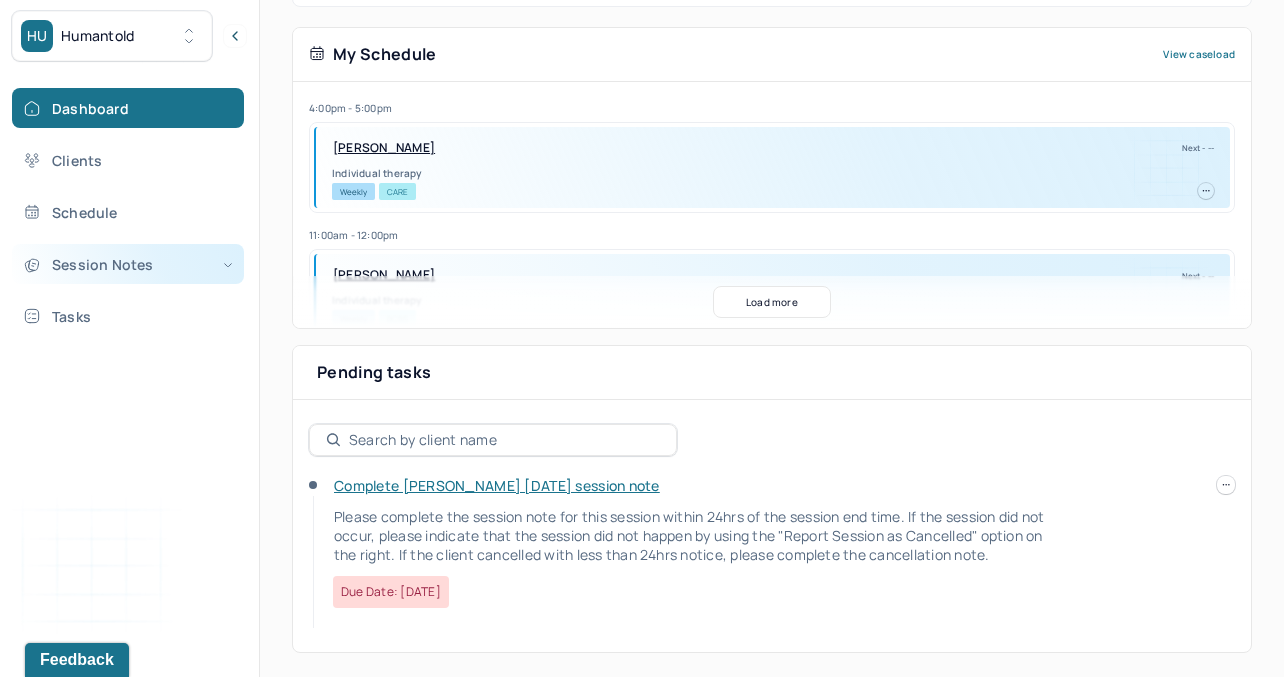 click on "Session Notes" at bounding box center [128, 264] 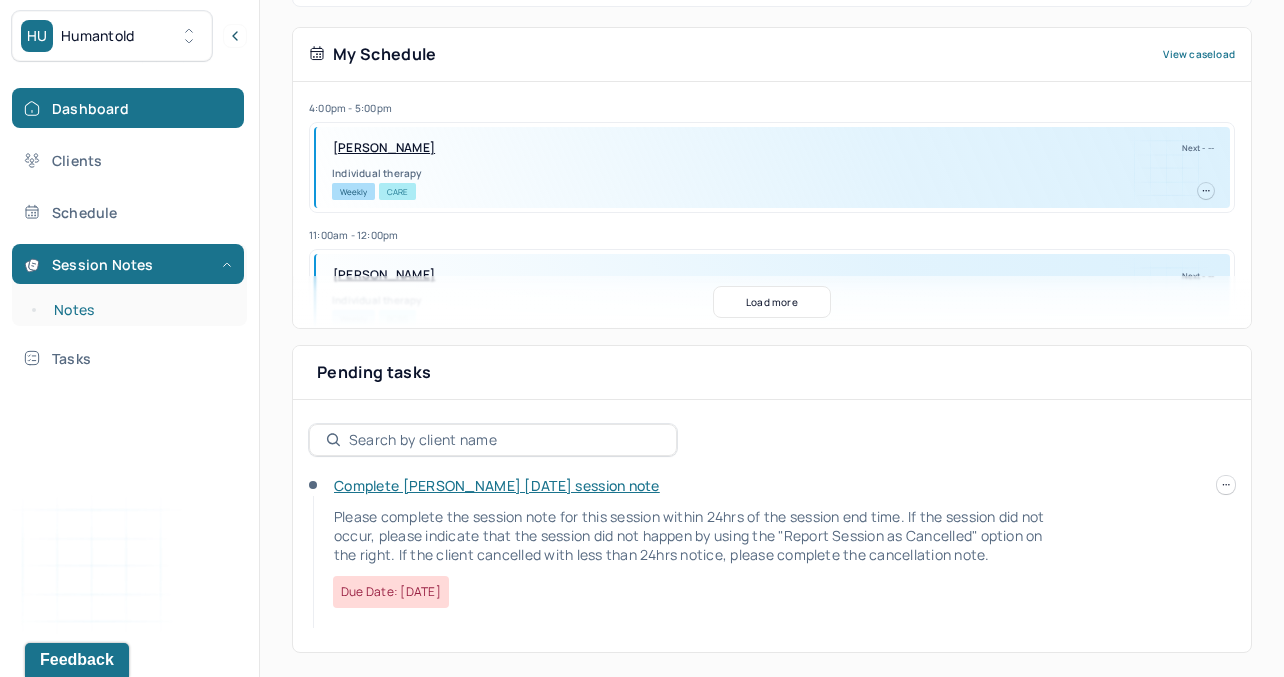 click on "Notes" at bounding box center [139, 310] 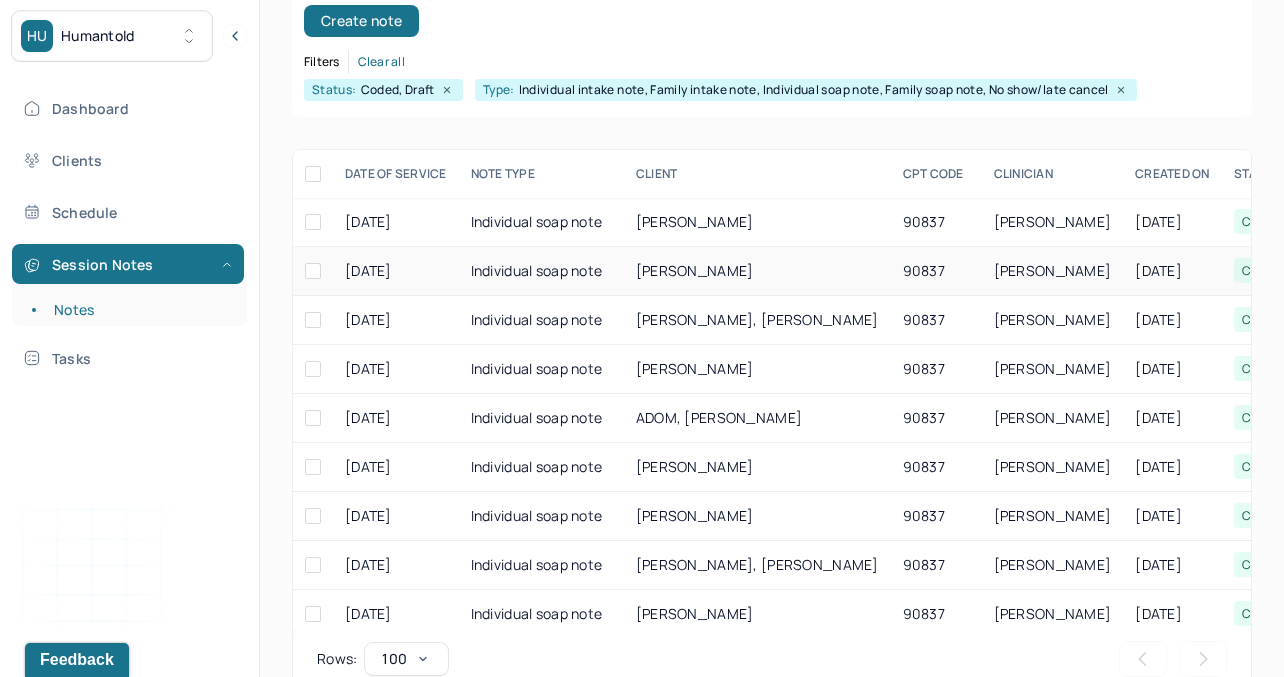 scroll, scrollTop: 248, scrollLeft: 0, axis: vertical 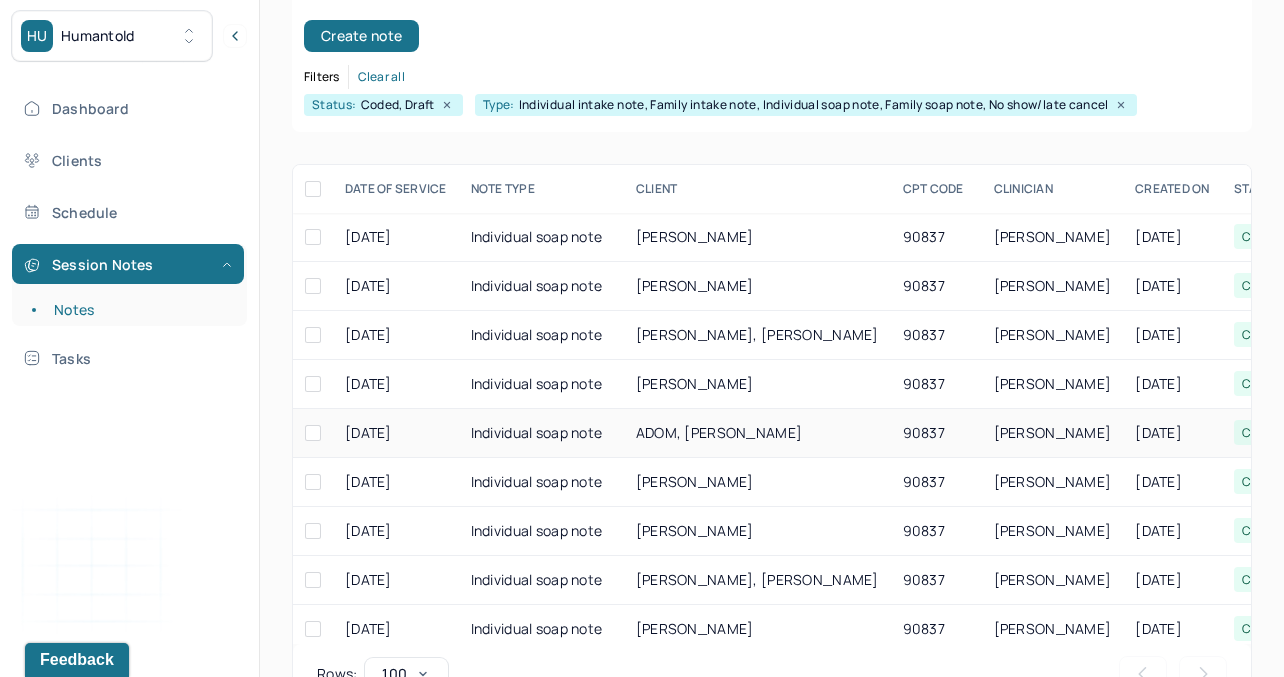 click on "ADOM, [PERSON_NAME]" at bounding box center (719, 432) 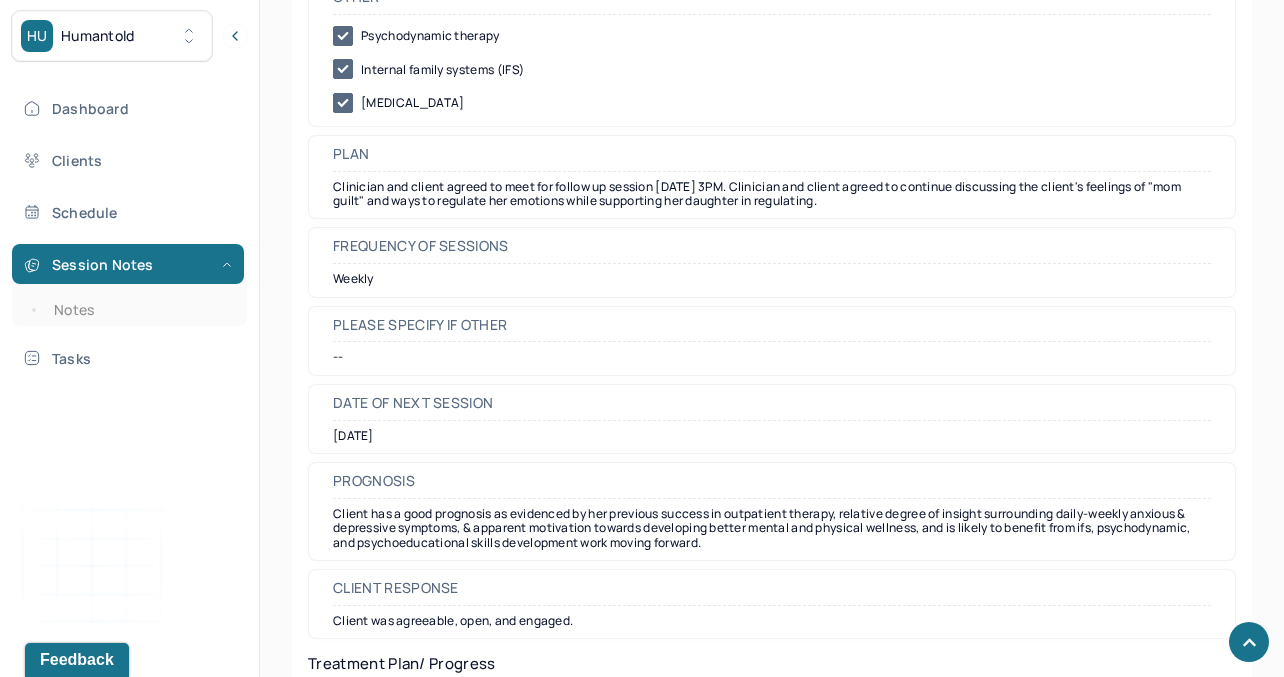 scroll, scrollTop: 2417, scrollLeft: 0, axis: vertical 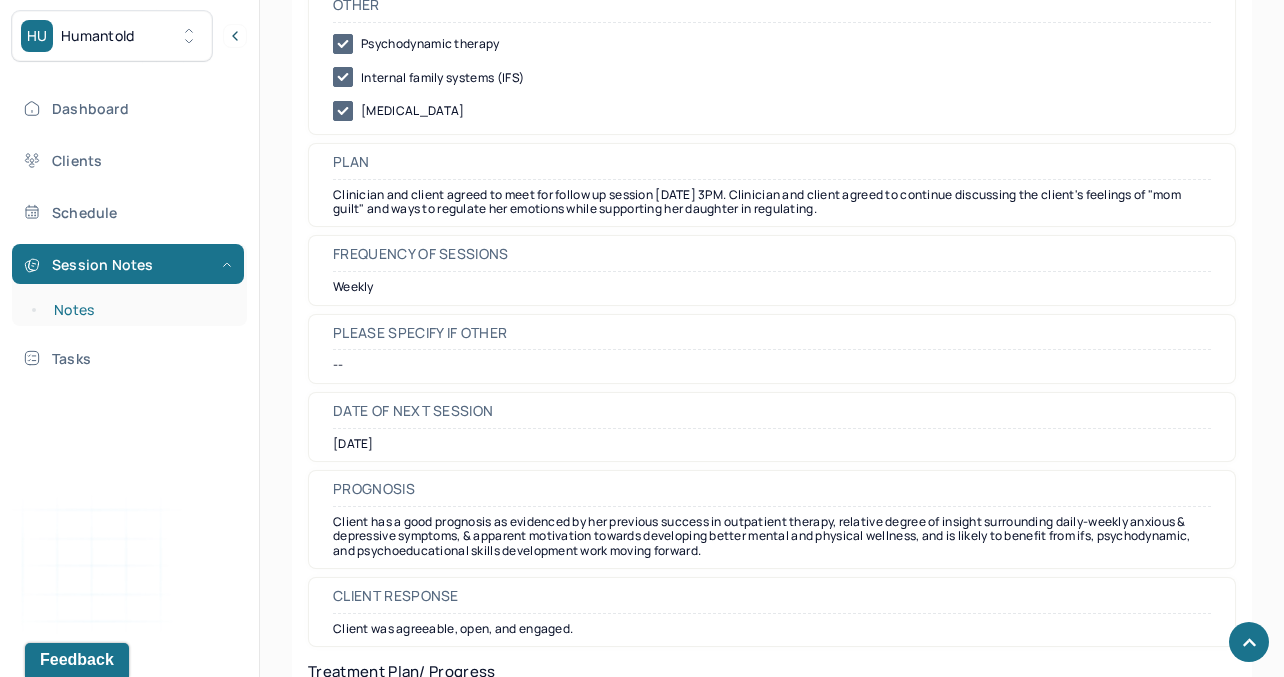 click on "Notes" at bounding box center [139, 310] 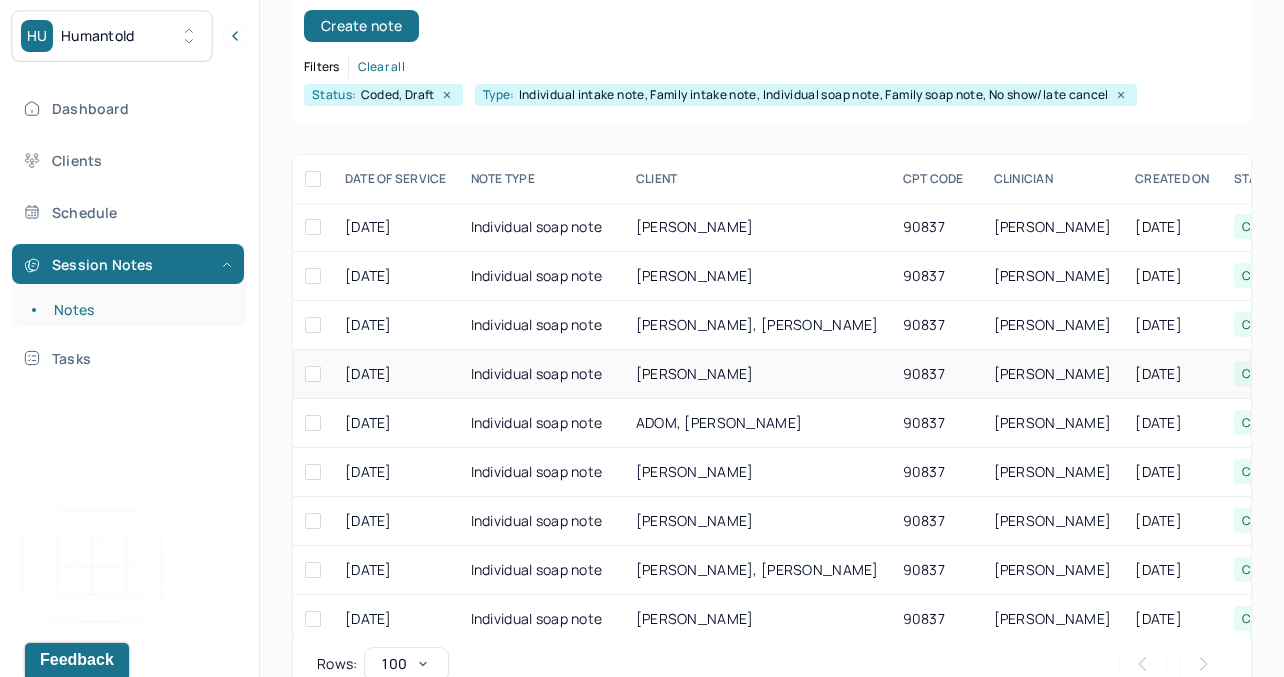 scroll, scrollTop: 225, scrollLeft: 0, axis: vertical 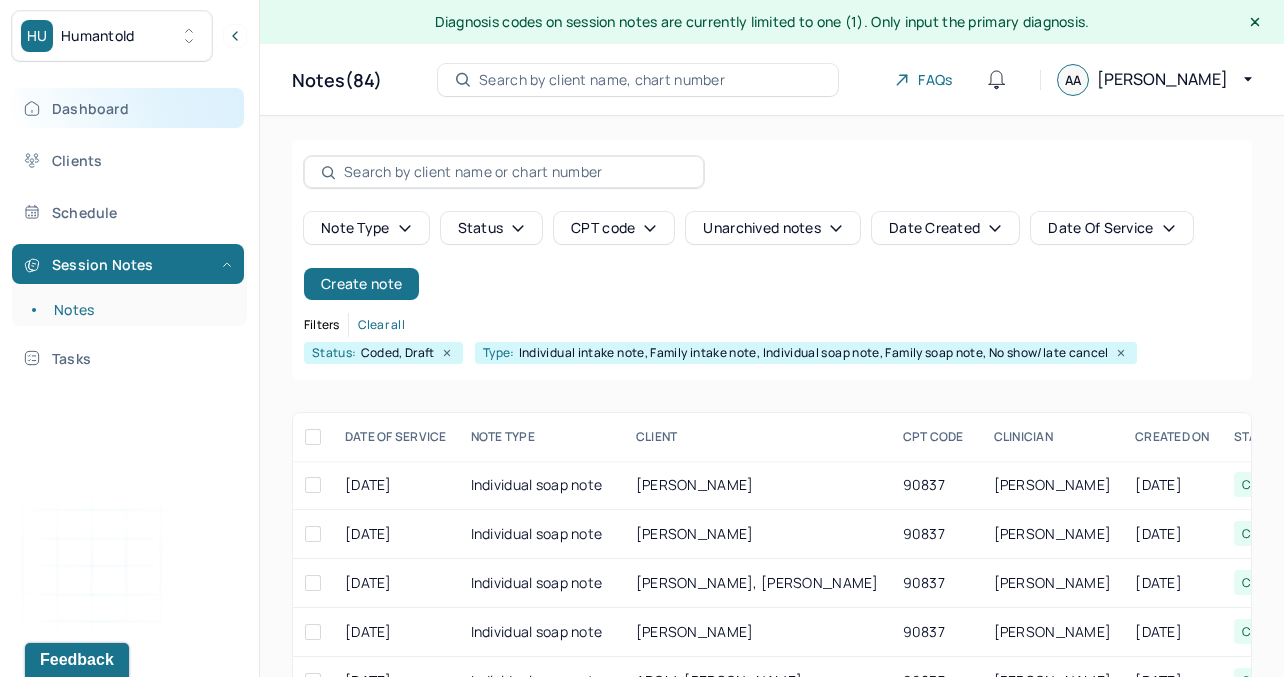 click on "Dashboard" at bounding box center [128, 108] 